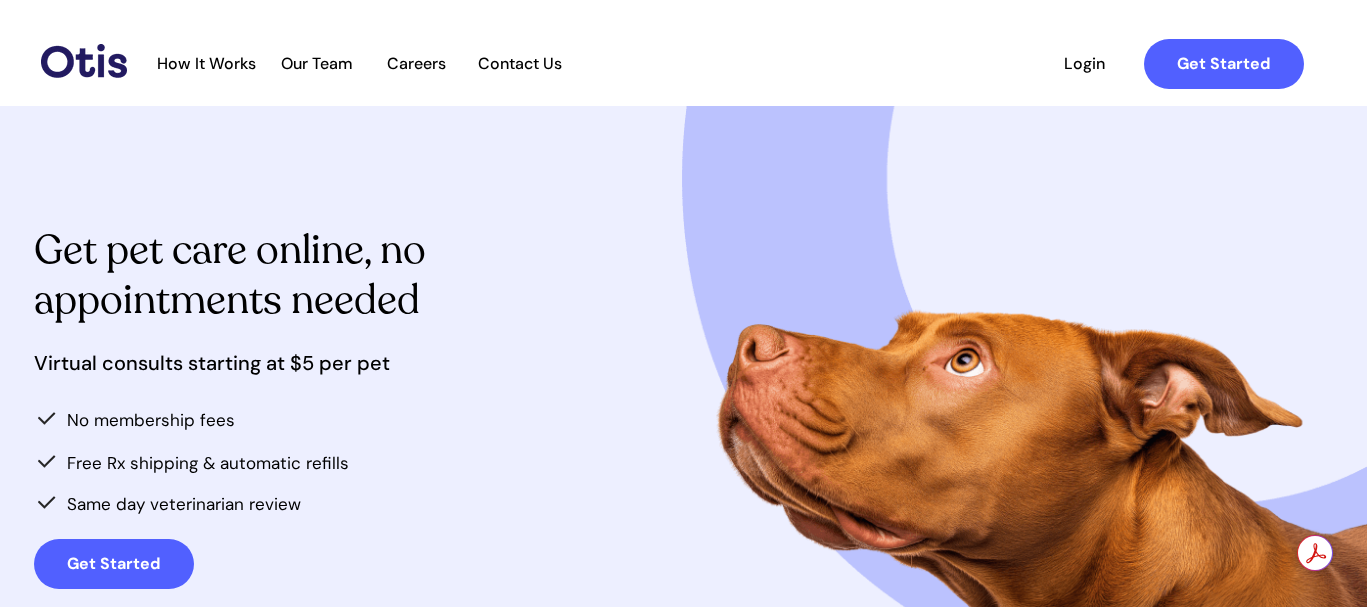 scroll, scrollTop: 0, scrollLeft: 0, axis: both 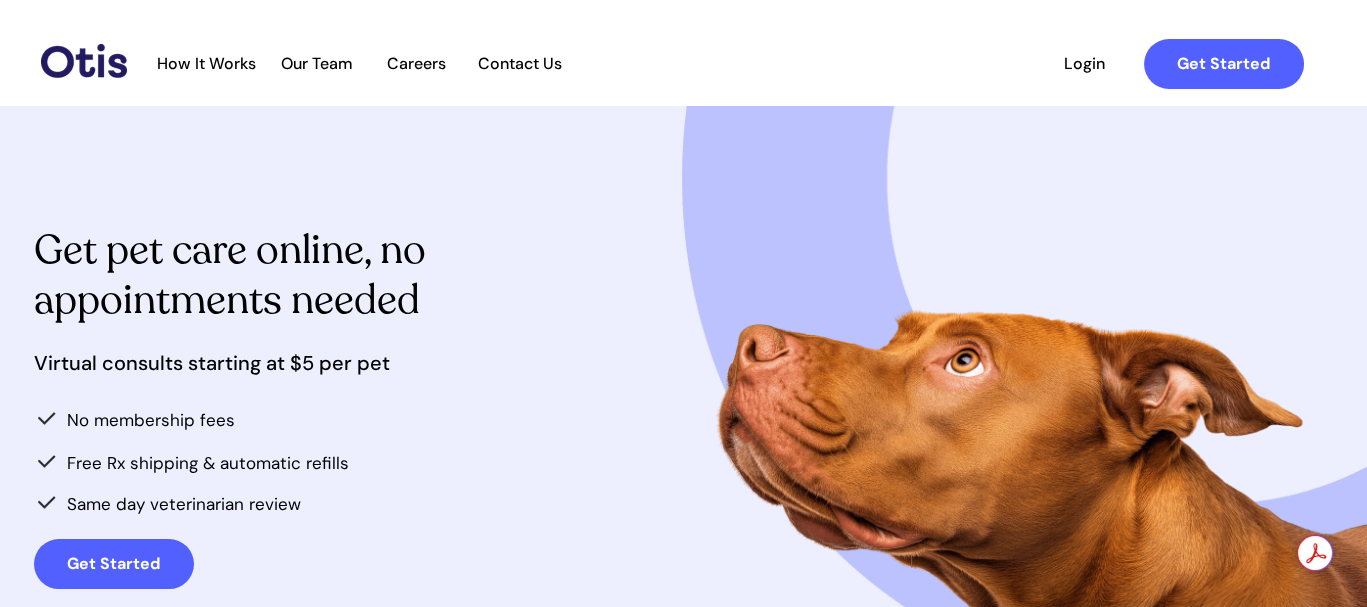 click on "Login" at bounding box center [1085, 63] 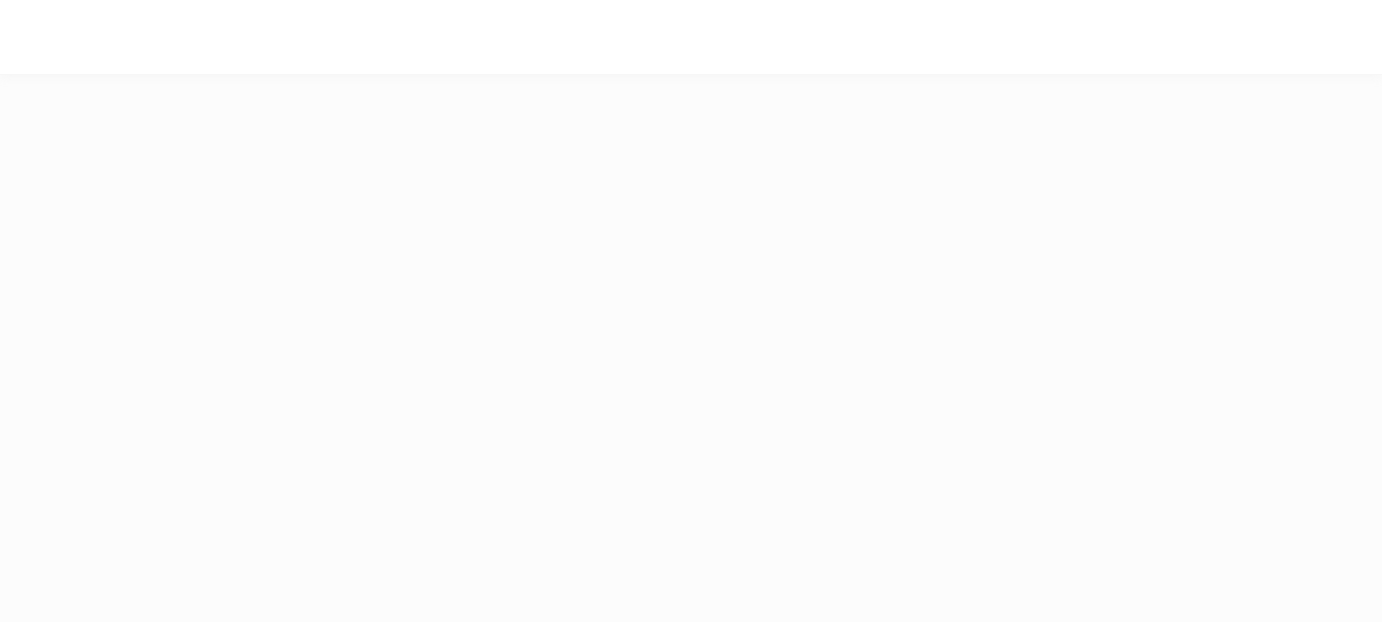 scroll, scrollTop: 0, scrollLeft: 0, axis: both 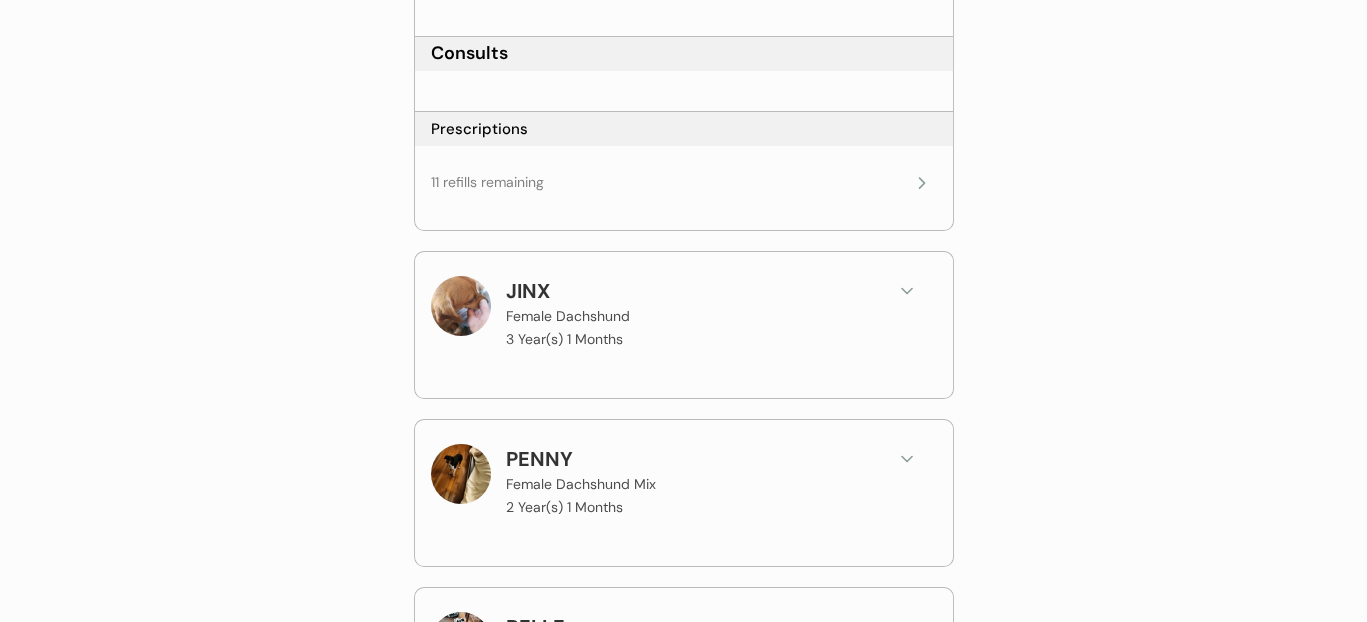 click on "IZZY Female Chiweenie
6 Year(s) 1 Months
[LAST] Female Chiweenie
4 Year(s) 1 Months
Consults Submitted Photos Uploaded Under Review Approved Prescriptions 11 refills remaining JINX Female Dachshund
3 Year(s) 1 Months
PENNY Female Dachshund Mix
2 Year(s) 1 Months
BELLE Female Pomeranian Mix
6 Year(s) 1 Months
JUNE Female Chiweenie
3 Year(s) 1 Months
CHLOE Female Chiweenie
2 Year(s) 1 Months
BAMM BAMM Male Mixed Breed
1 Year(s) 1 Months
PEBBLES Female Mixed Breed
1 Year(s) 1 Months" at bounding box center [684, 564] 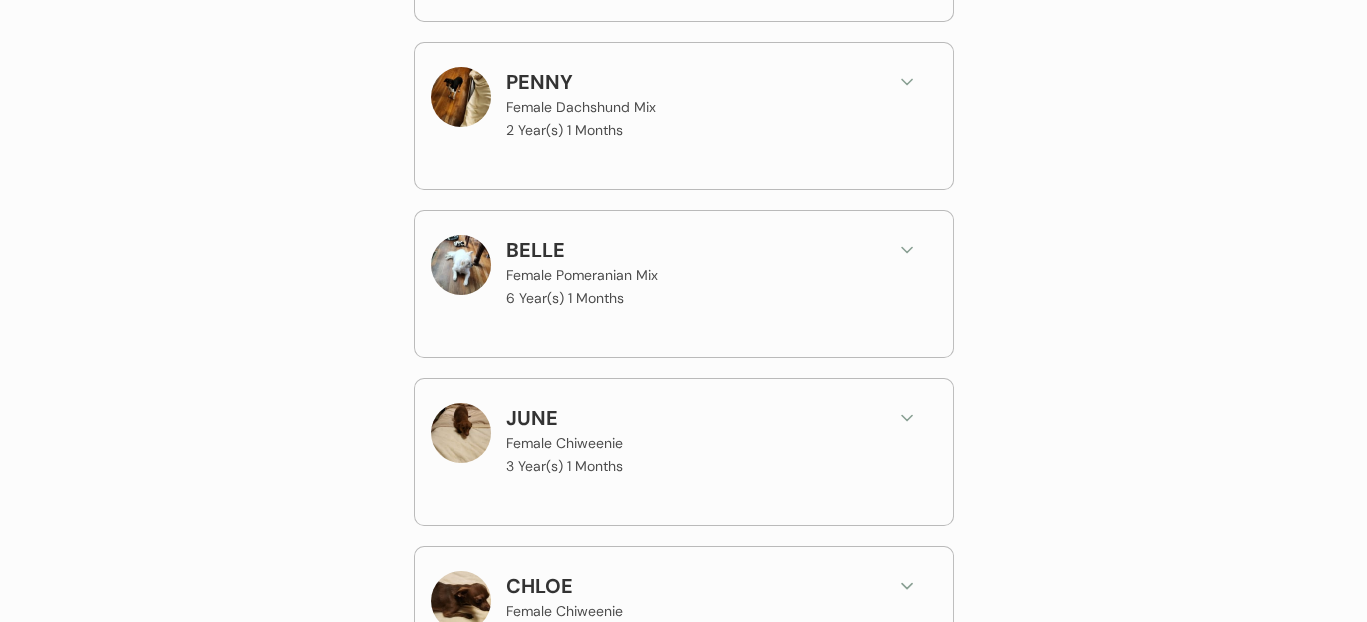 scroll, scrollTop: 1333, scrollLeft: 0, axis: vertical 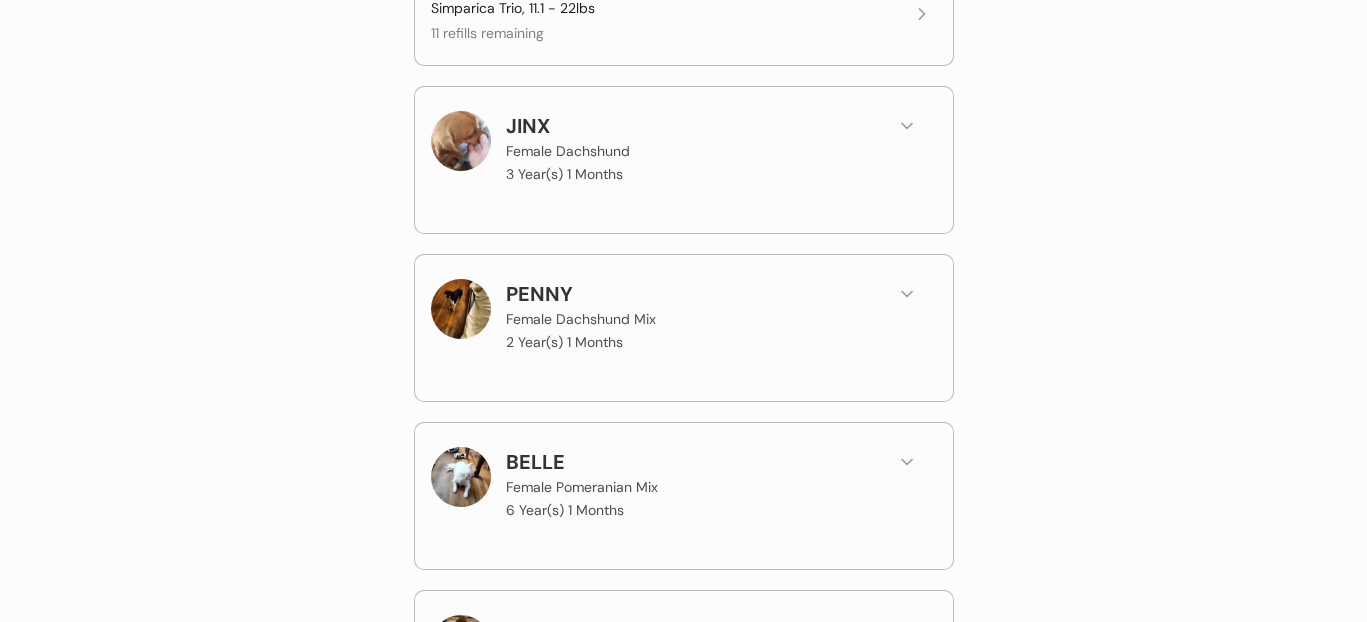 click on "JINX Female Dachshund
3 Year(s) 1 Months" at bounding box center (691, 149) 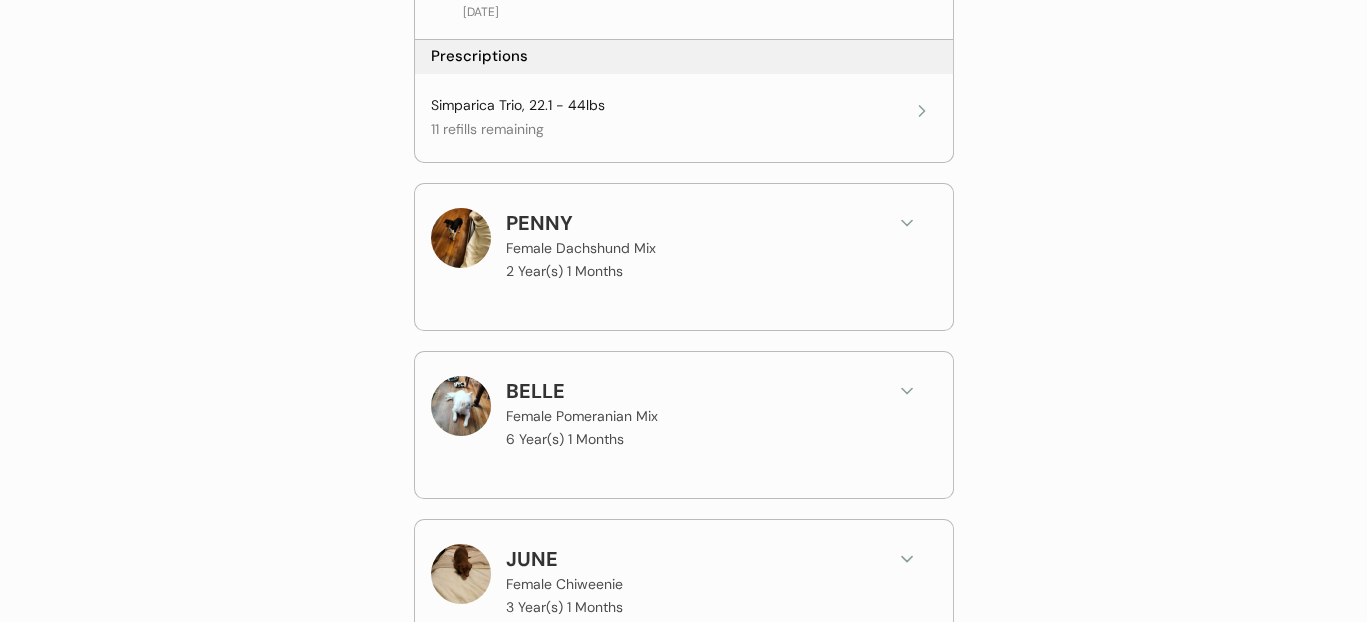 scroll, scrollTop: 2000, scrollLeft: 0, axis: vertical 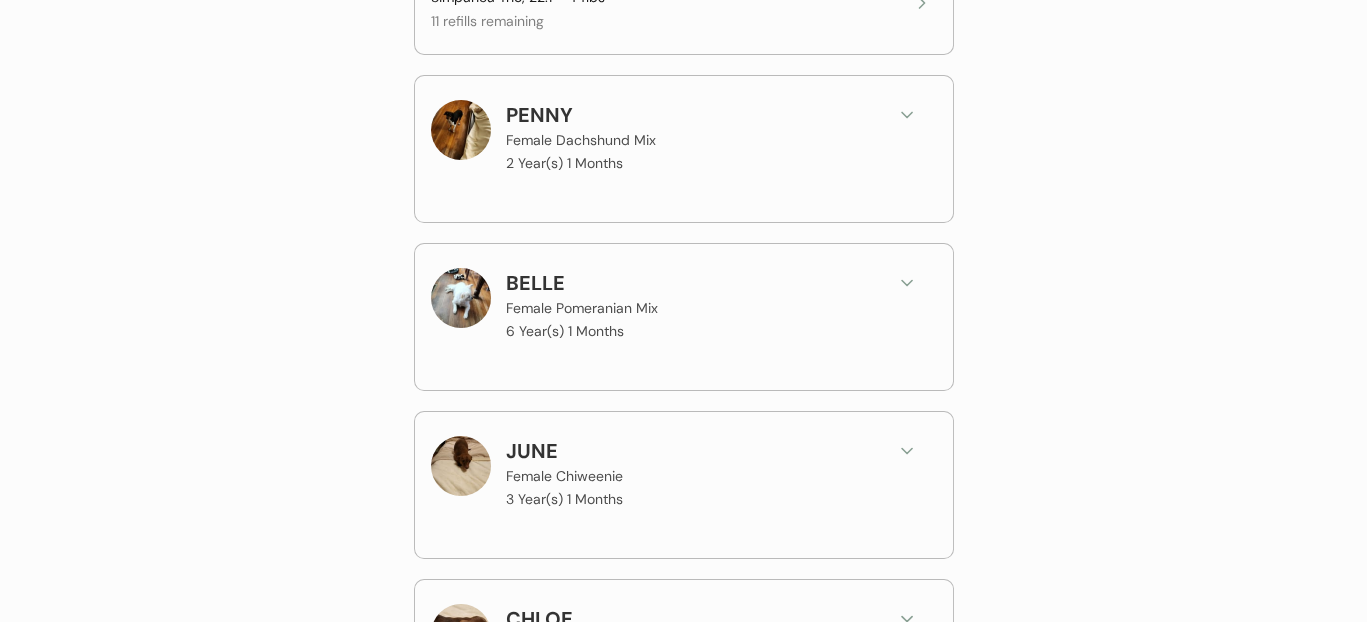 click on "PENNY Female Dachshund Mix
2 Year(s) 1 Months" at bounding box center (691, 138) 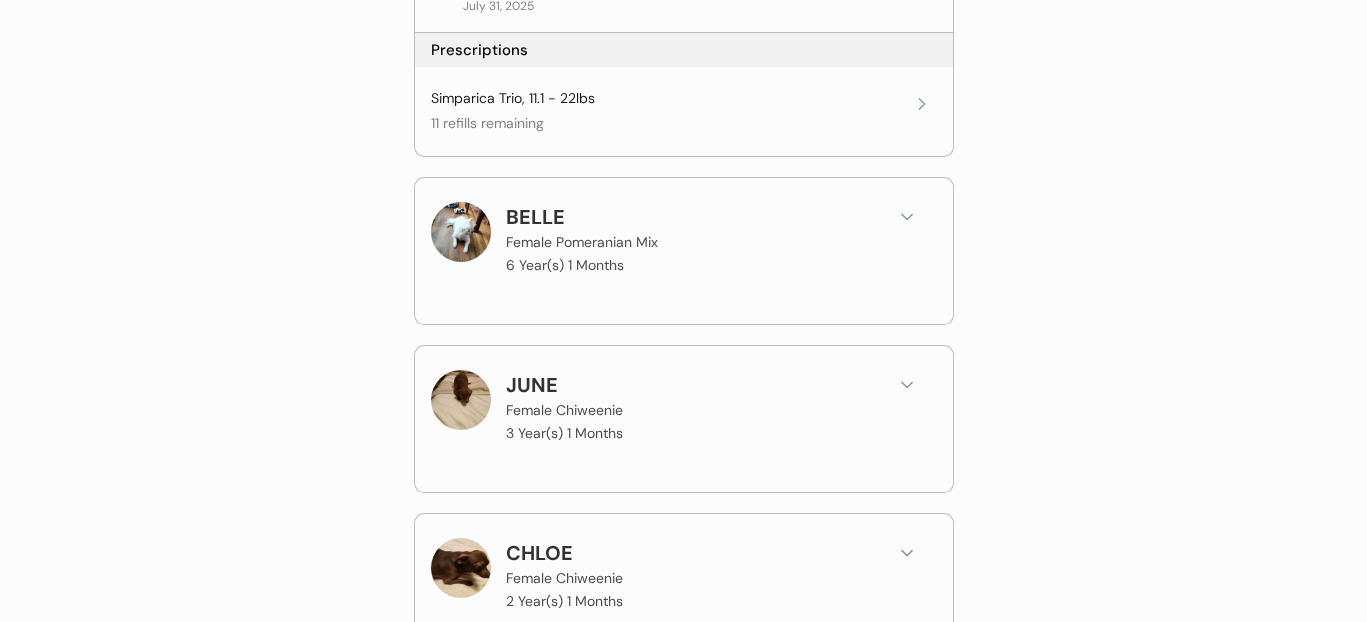 scroll, scrollTop: 2666, scrollLeft: 0, axis: vertical 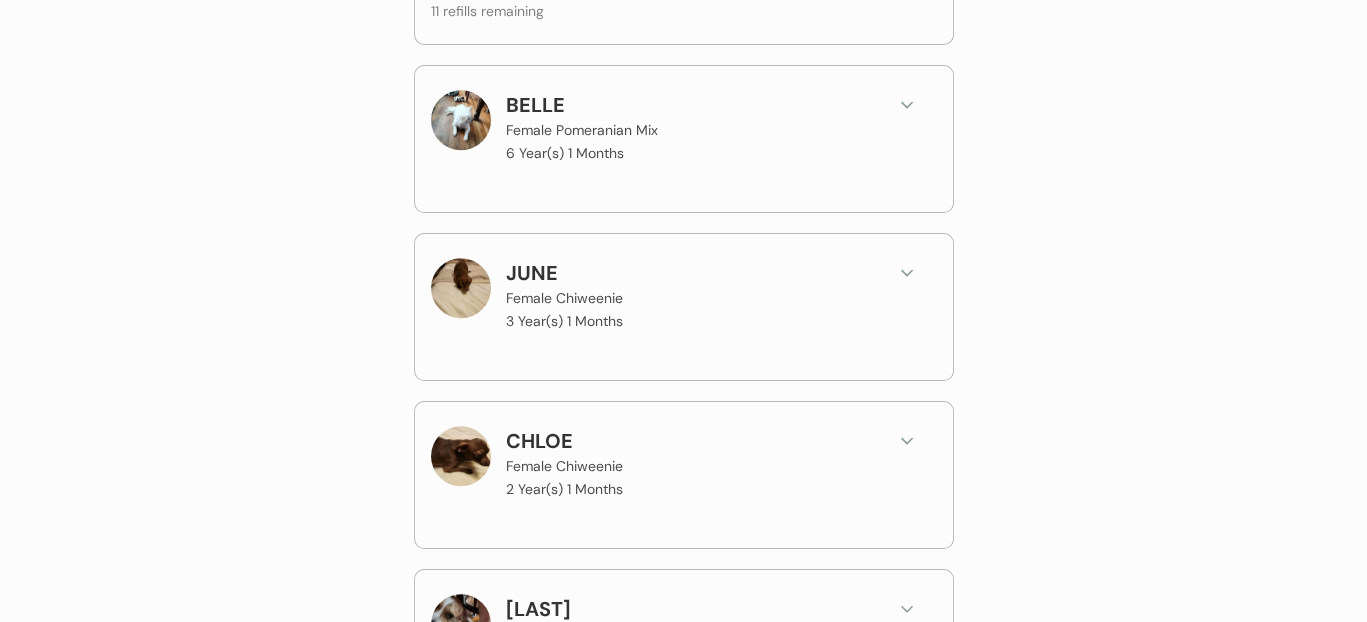 click on "BELLE Female Pomeranian Mix
6 Year(s) 1 Months" at bounding box center (691, 128) 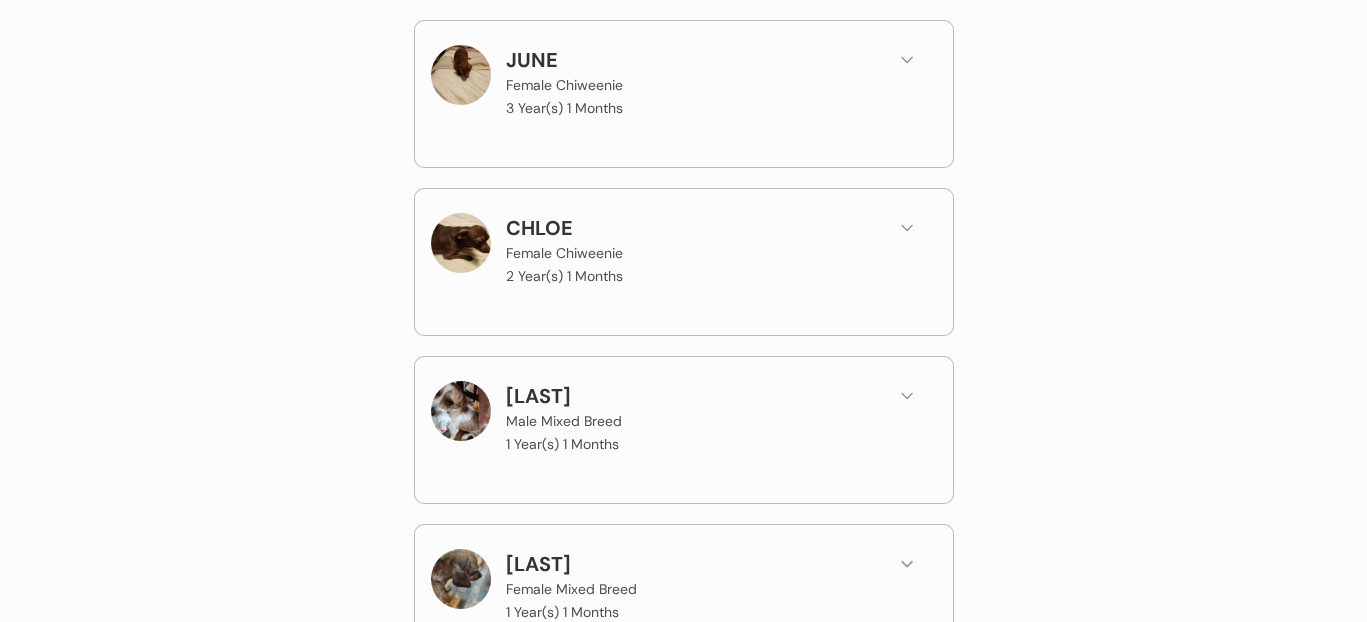 scroll, scrollTop: 3333, scrollLeft: 0, axis: vertical 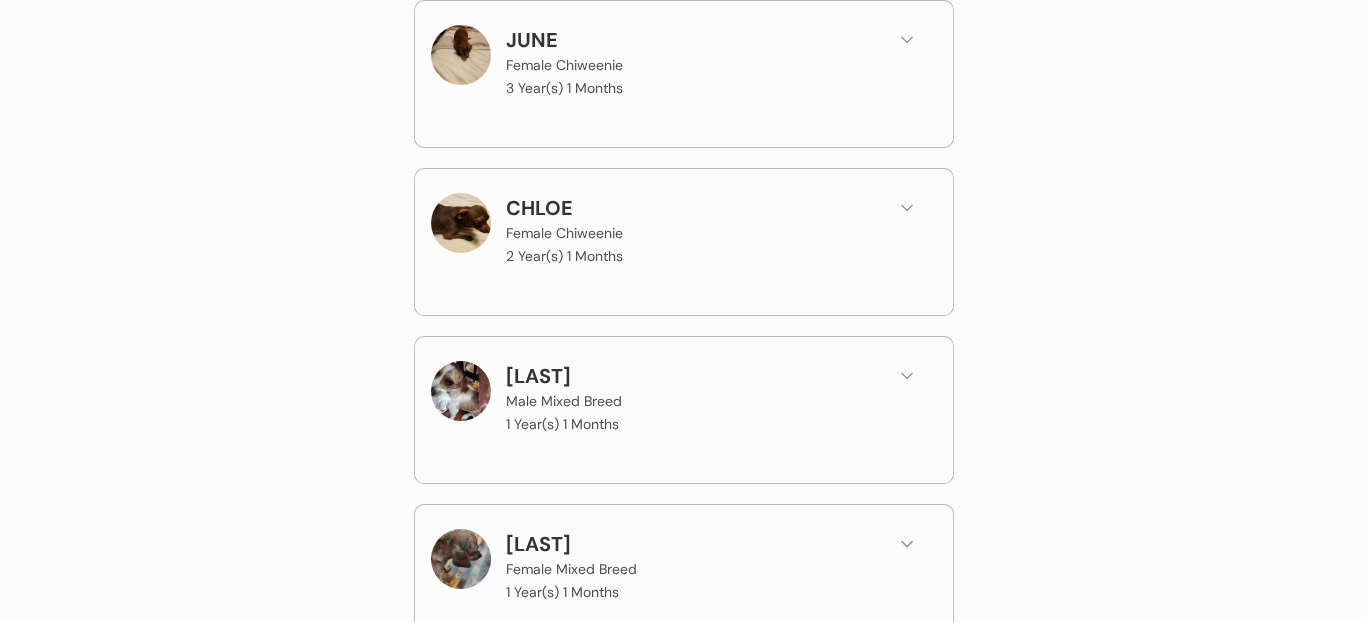 click on "JUNE Female Chiweenie
3 Year(s) 1 Months" at bounding box center [684, 71] 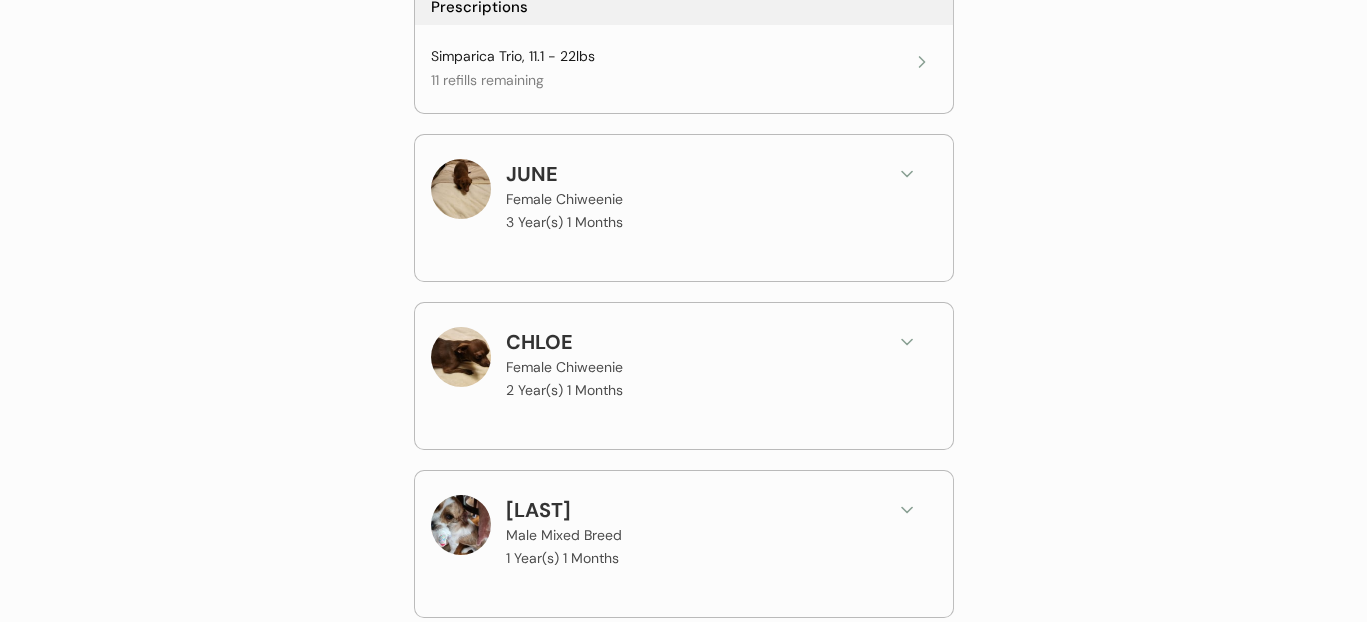 scroll, scrollTop: 3220, scrollLeft: 0, axis: vertical 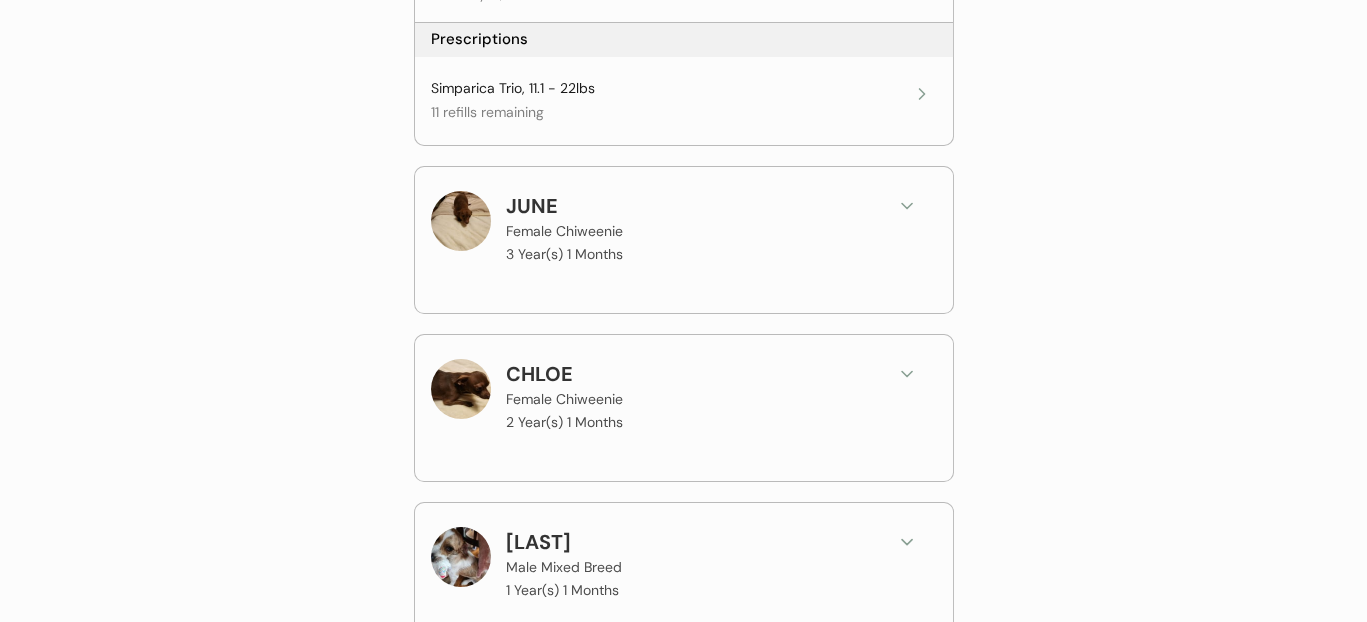 click on "JUNE Female Chiweenie
3 Year(s) 1 Months" at bounding box center (691, 229) 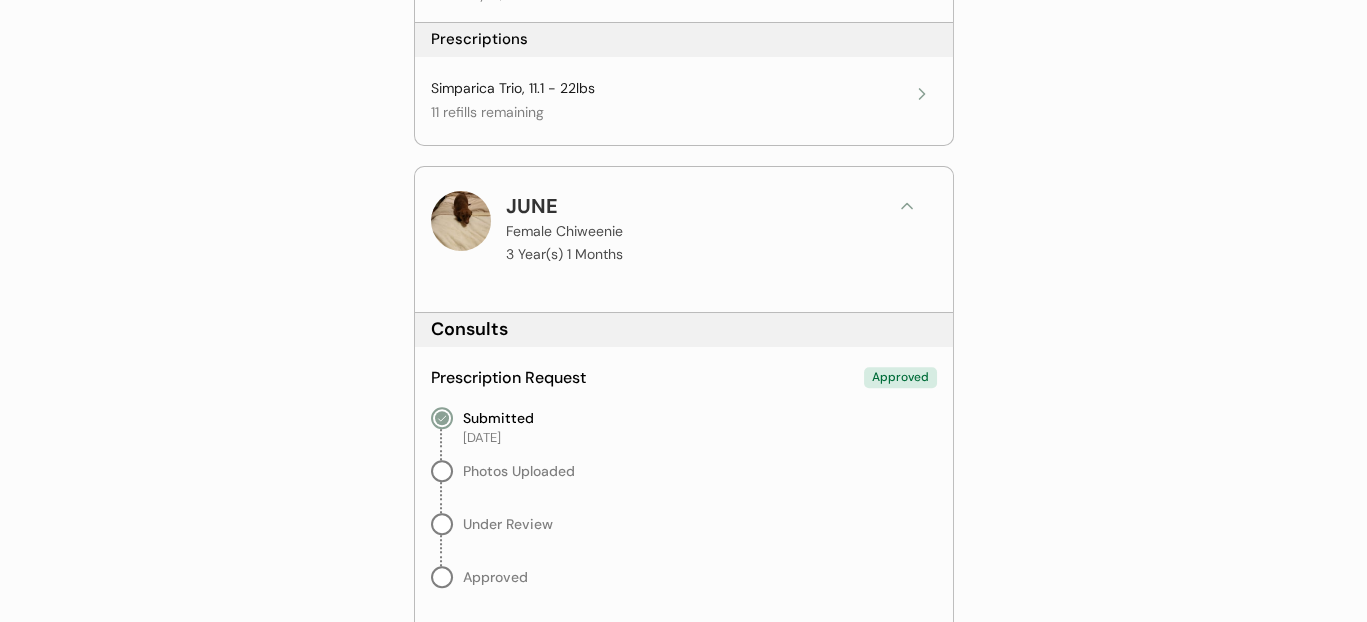 click at bounding box center [907, 206] 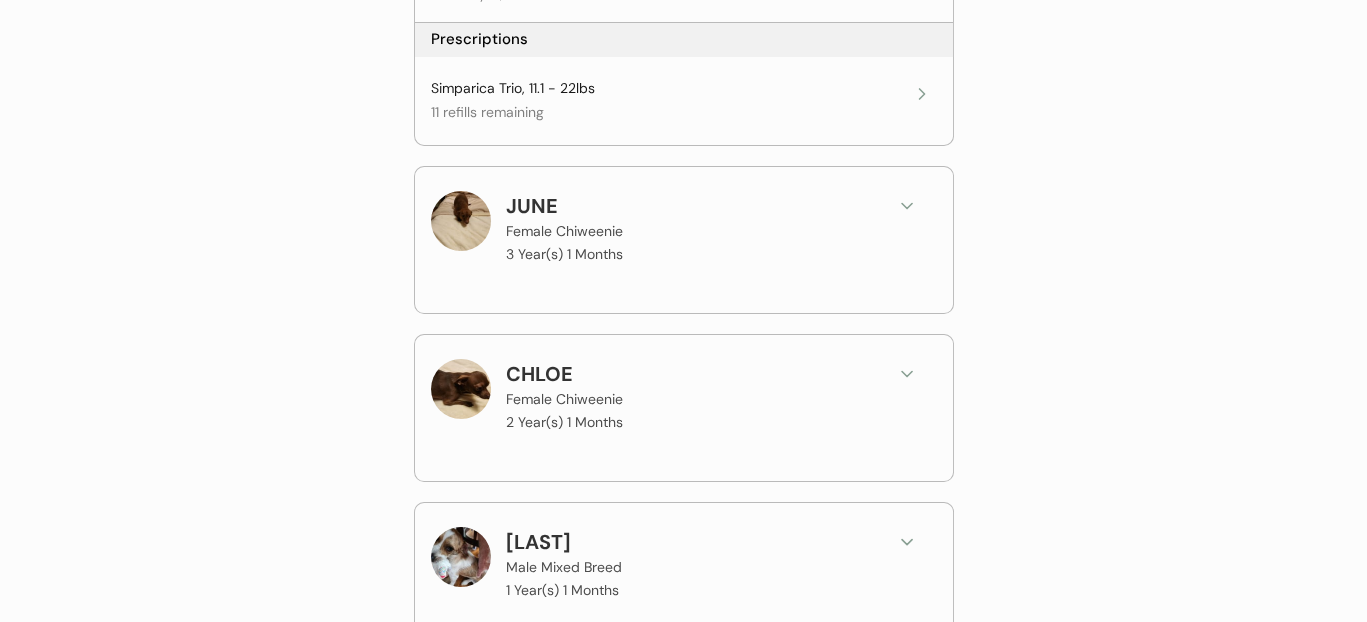 click at bounding box center (907, 206) 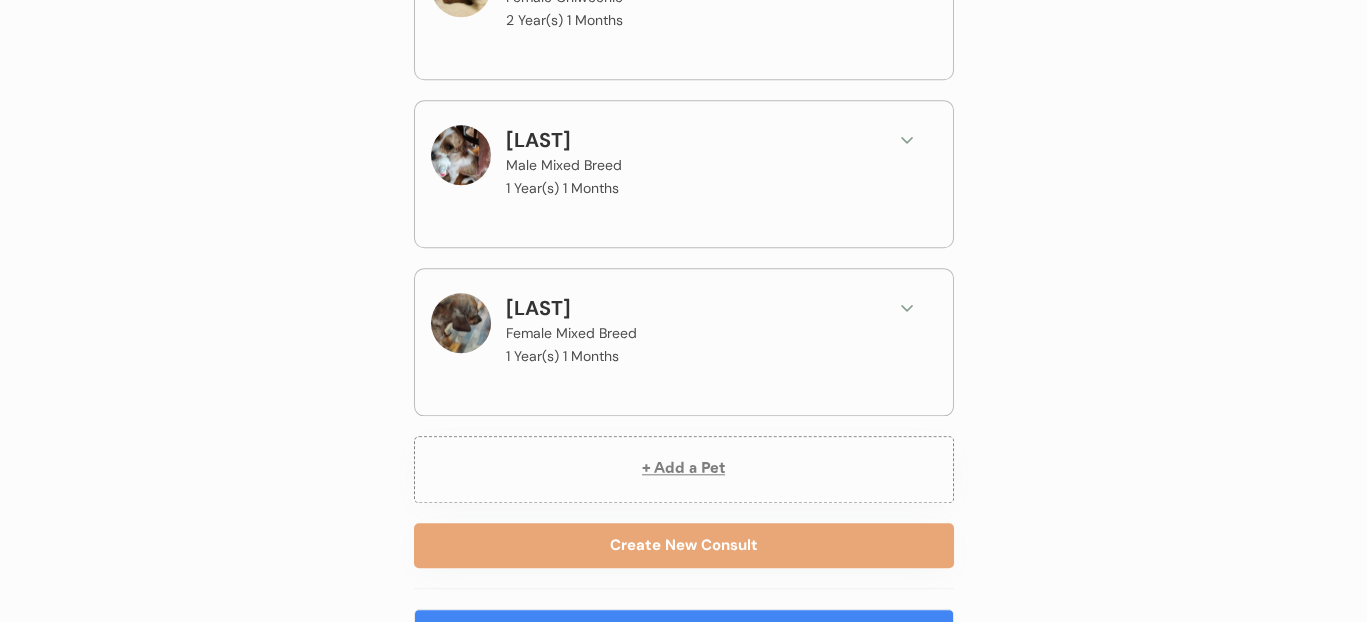 scroll, scrollTop: 3943, scrollLeft: 0, axis: vertical 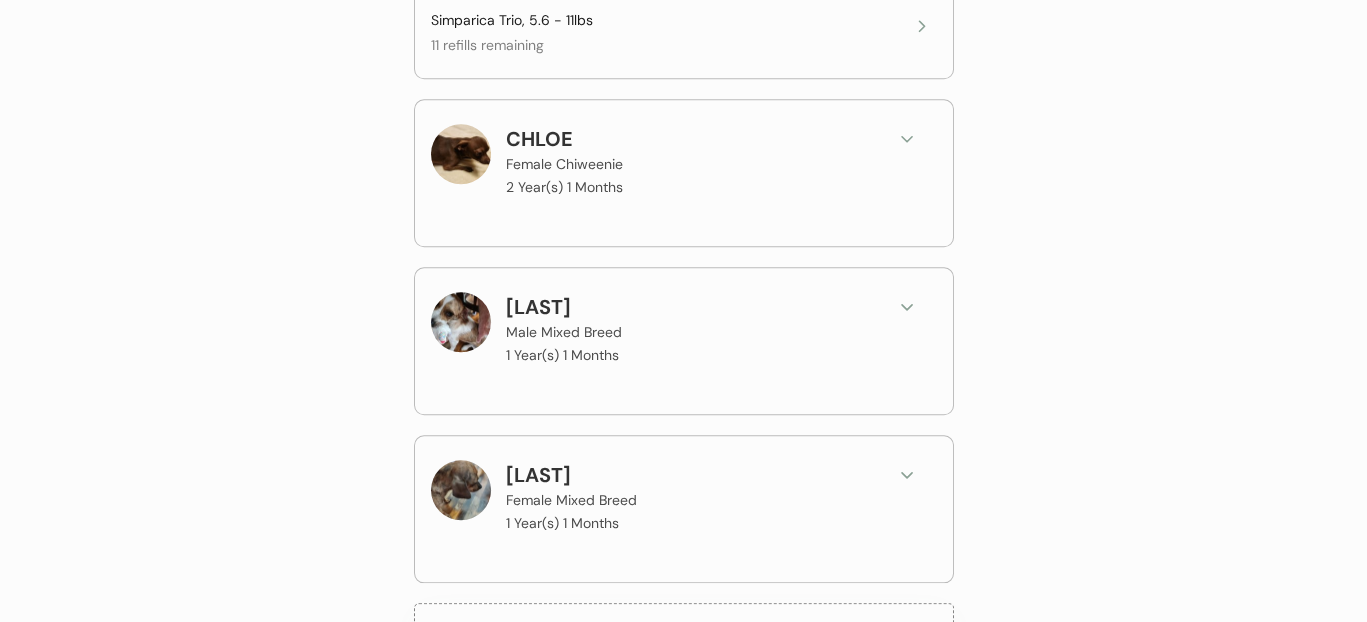 click on "CHLOE Female Chiweenie
2 Year(s) 1 Months" at bounding box center (691, 162) 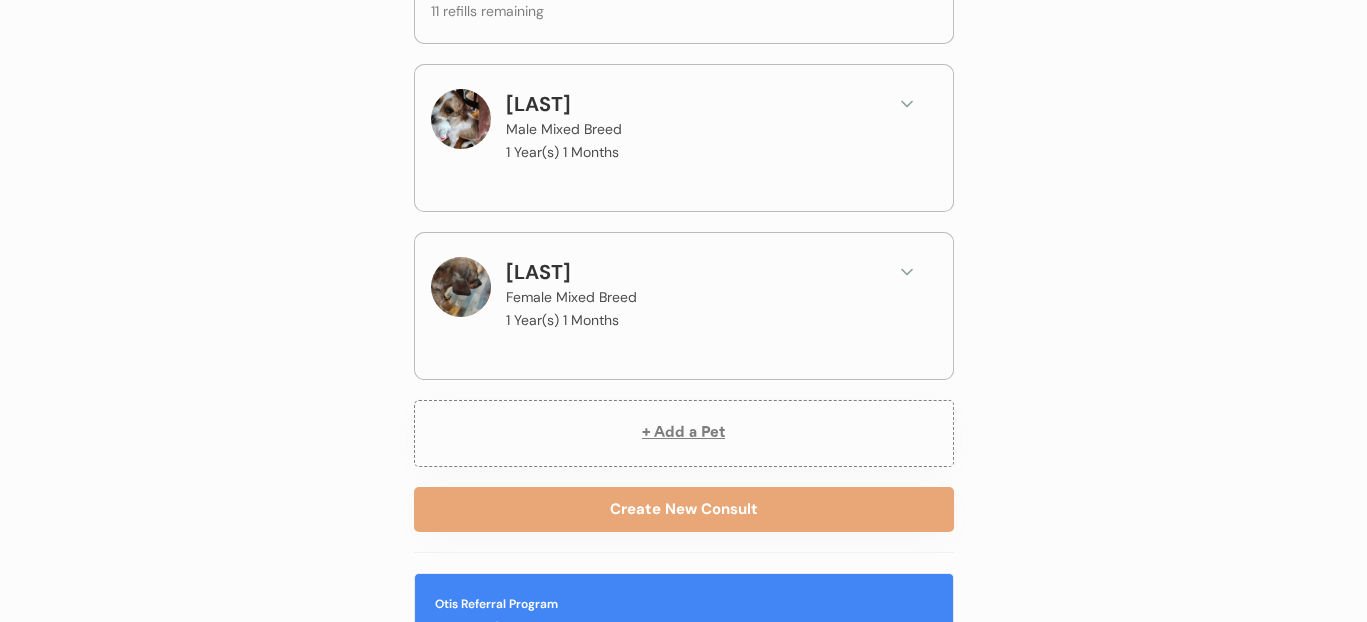 scroll, scrollTop: 4610, scrollLeft: 0, axis: vertical 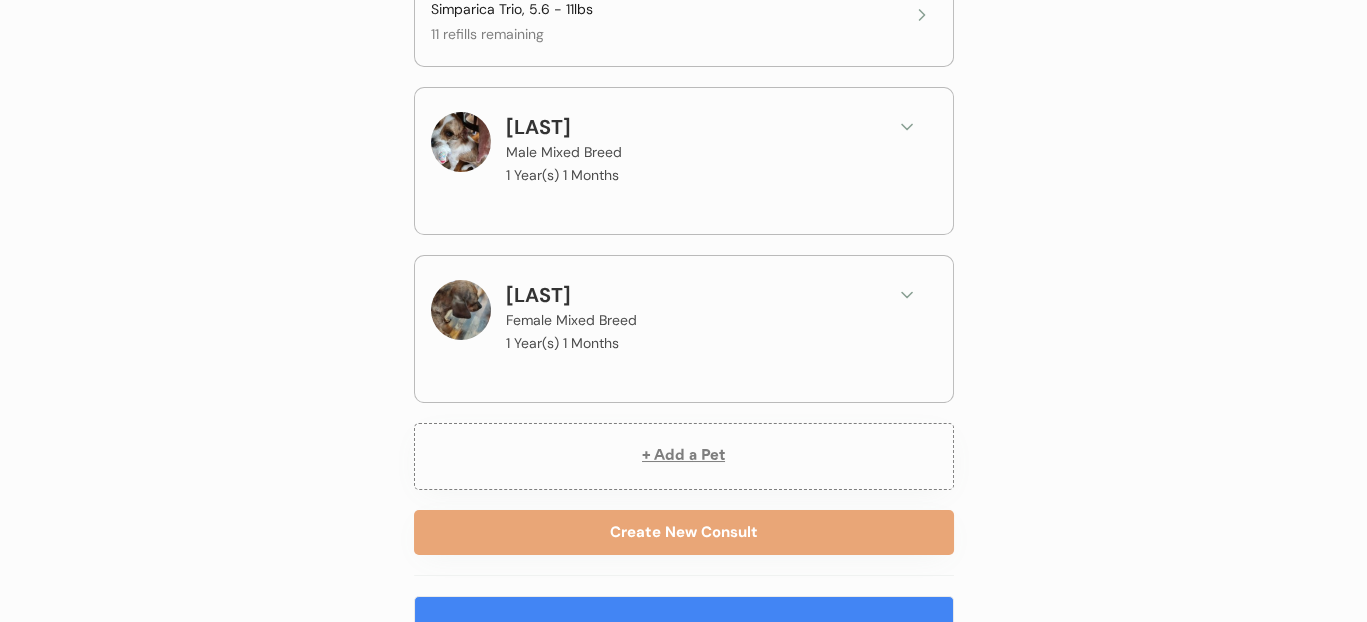 click on "BAMM BAMM Male Mixed Breed
1 Year(s) 1 Months" at bounding box center (691, 150) 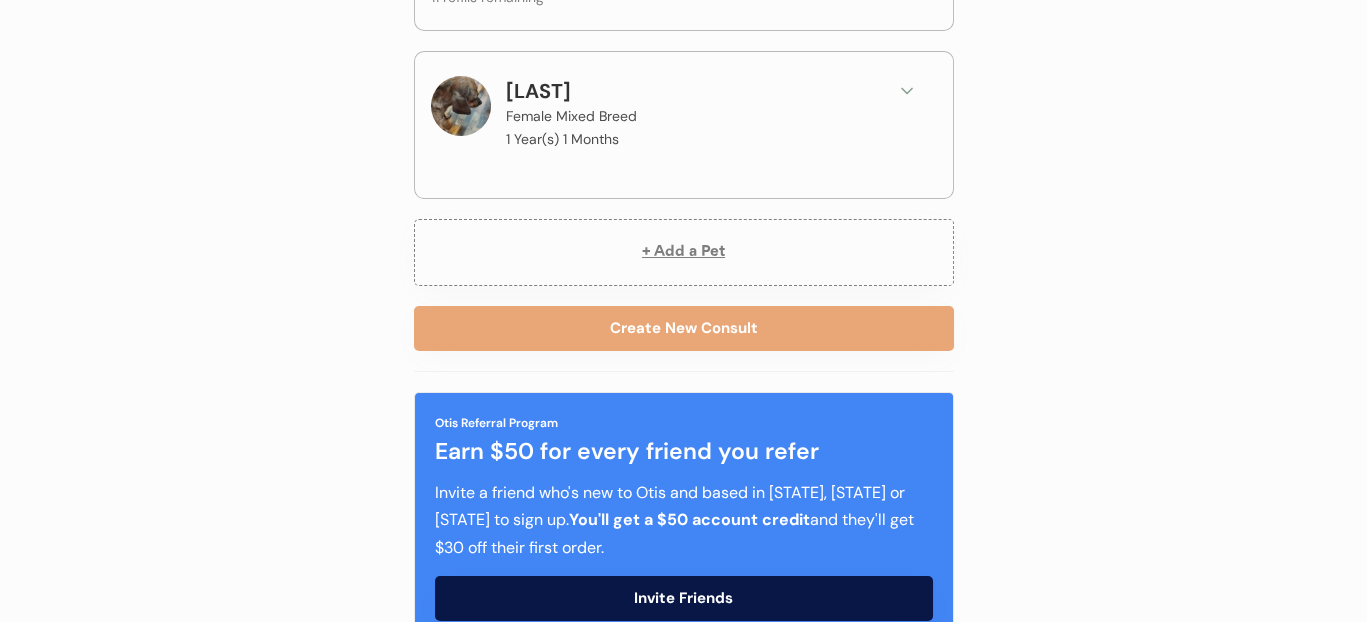 scroll, scrollTop: 5272, scrollLeft: 0, axis: vertical 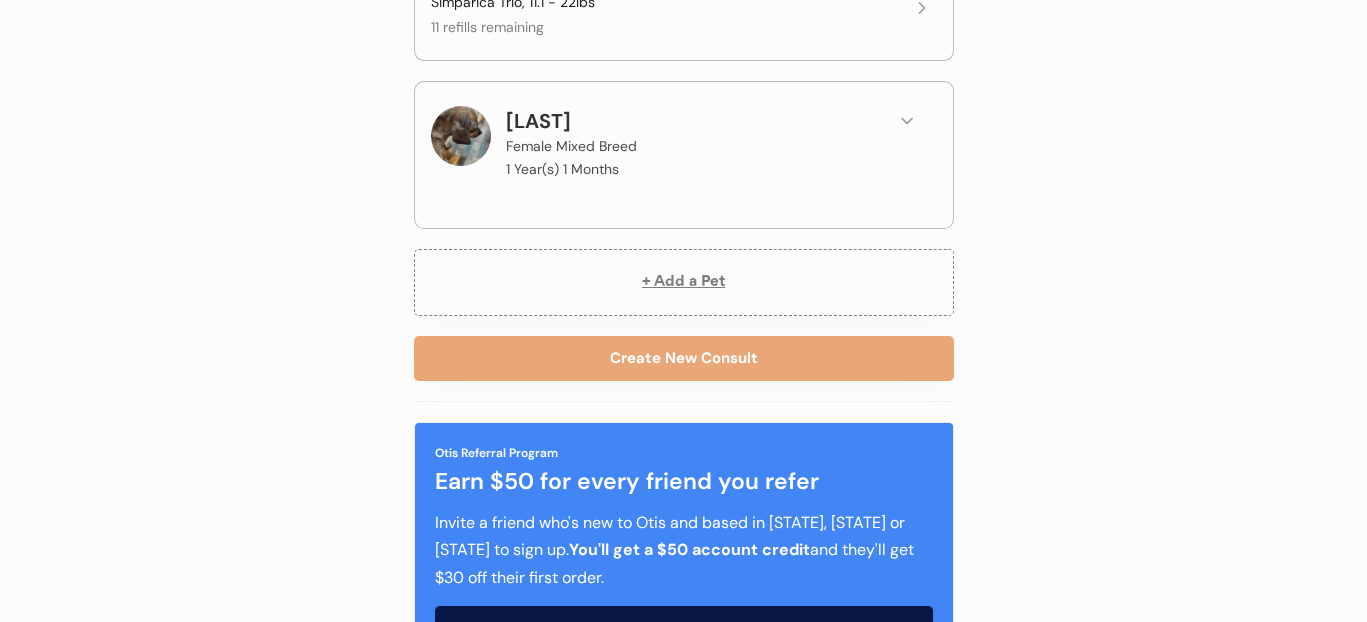 click on "PEBBLES Female Mixed Breed
1 Year(s) 1 Months" at bounding box center (684, 144) 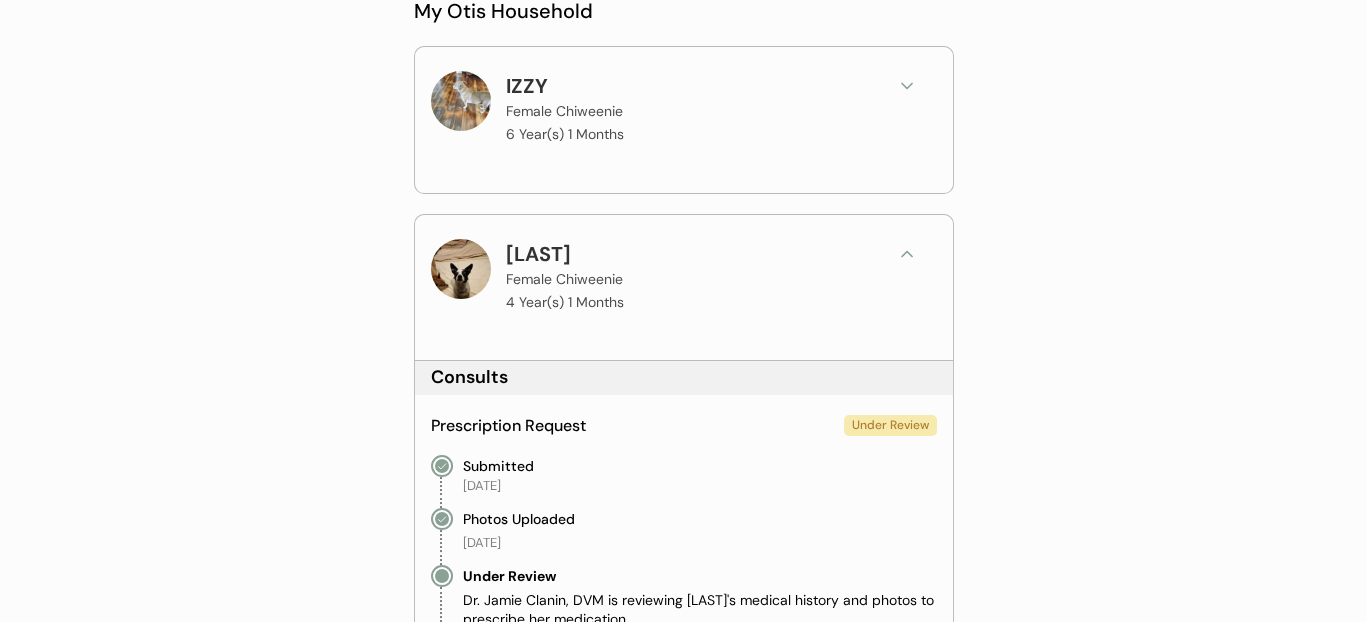 scroll, scrollTop: 0, scrollLeft: 0, axis: both 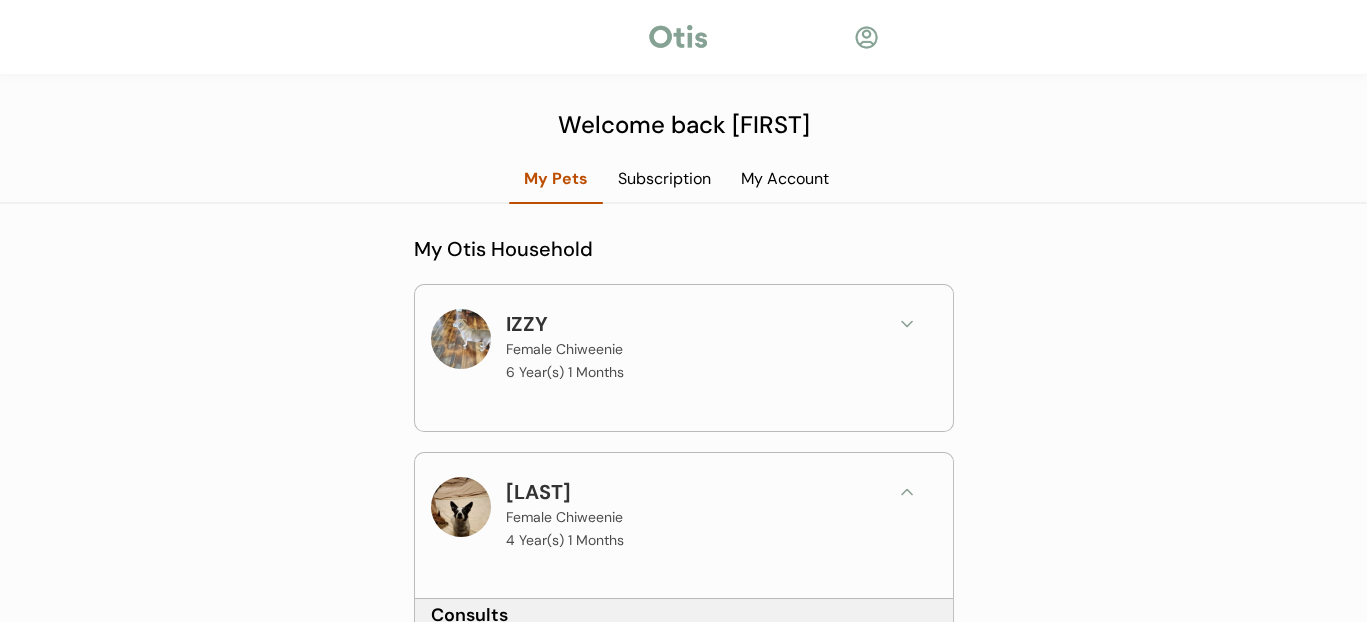click on "Subscription" at bounding box center (664, 179) 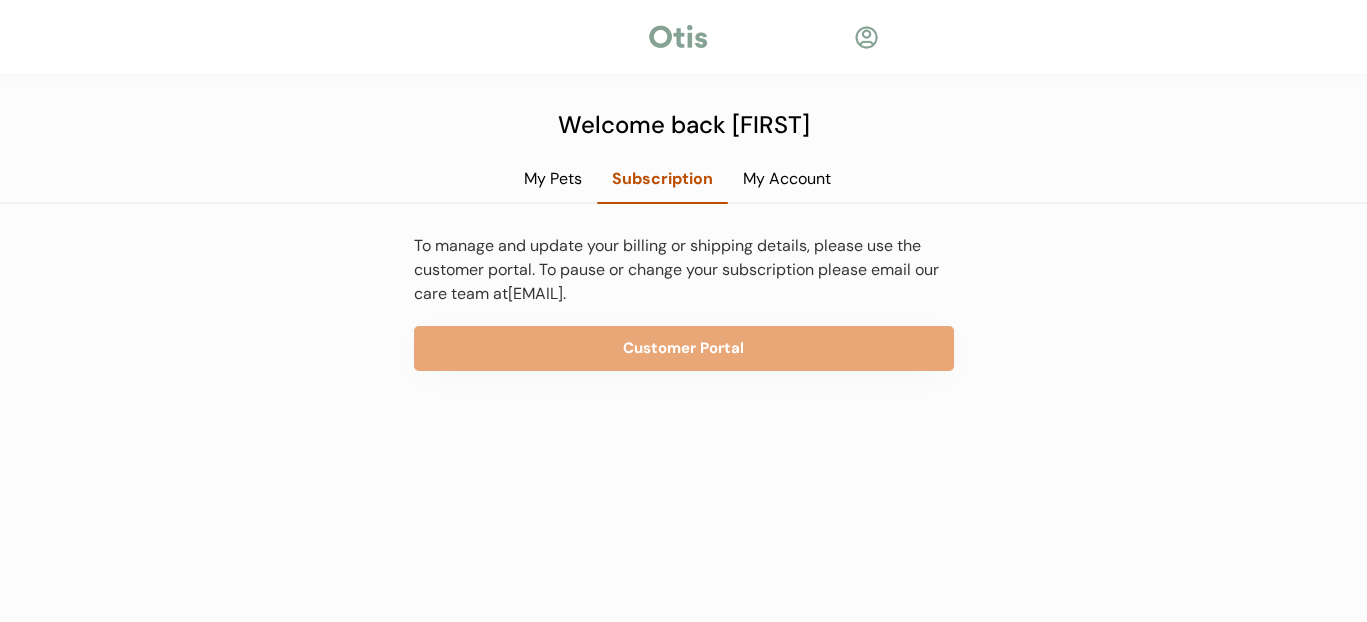 click on "My Account" at bounding box center [787, 179] 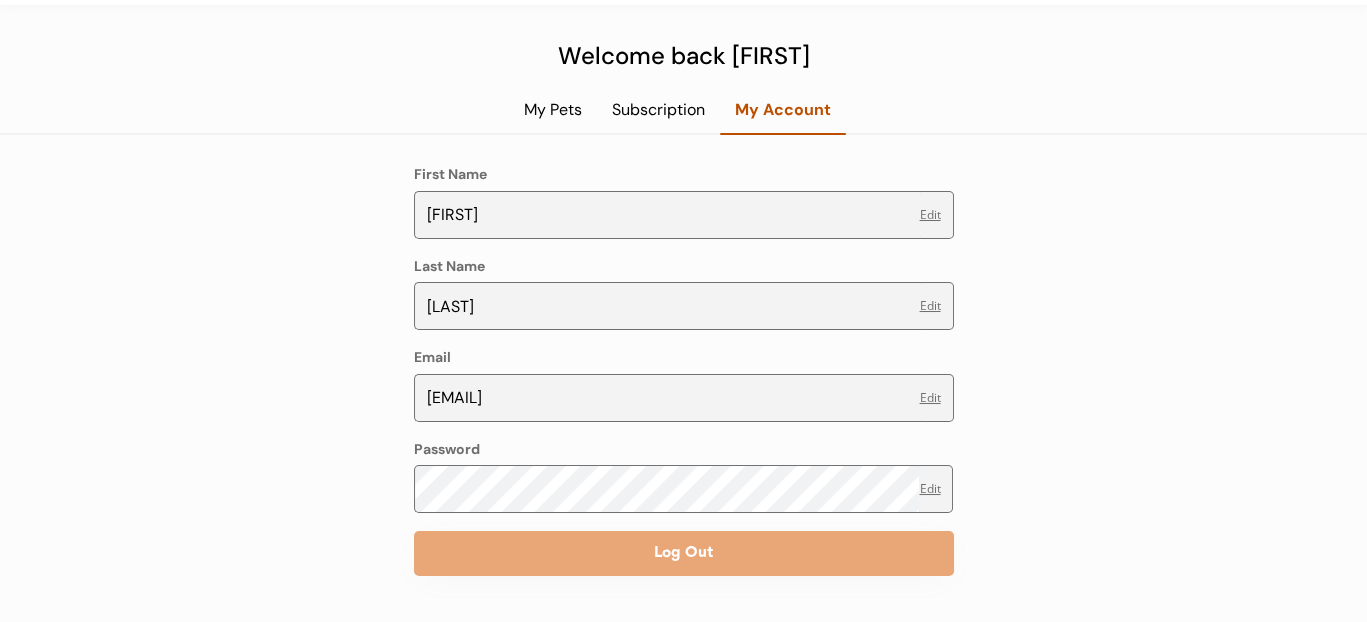 scroll, scrollTop: 102, scrollLeft: 0, axis: vertical 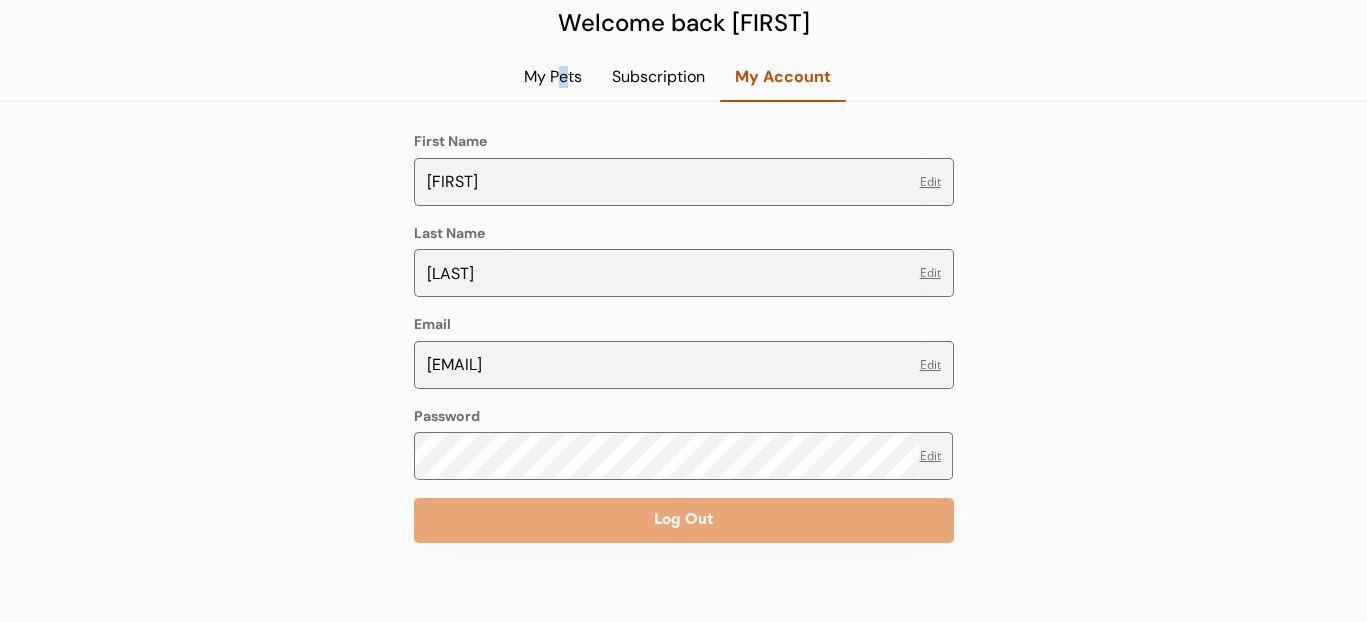 click on "My Pets" at bounding box center (553, 77) 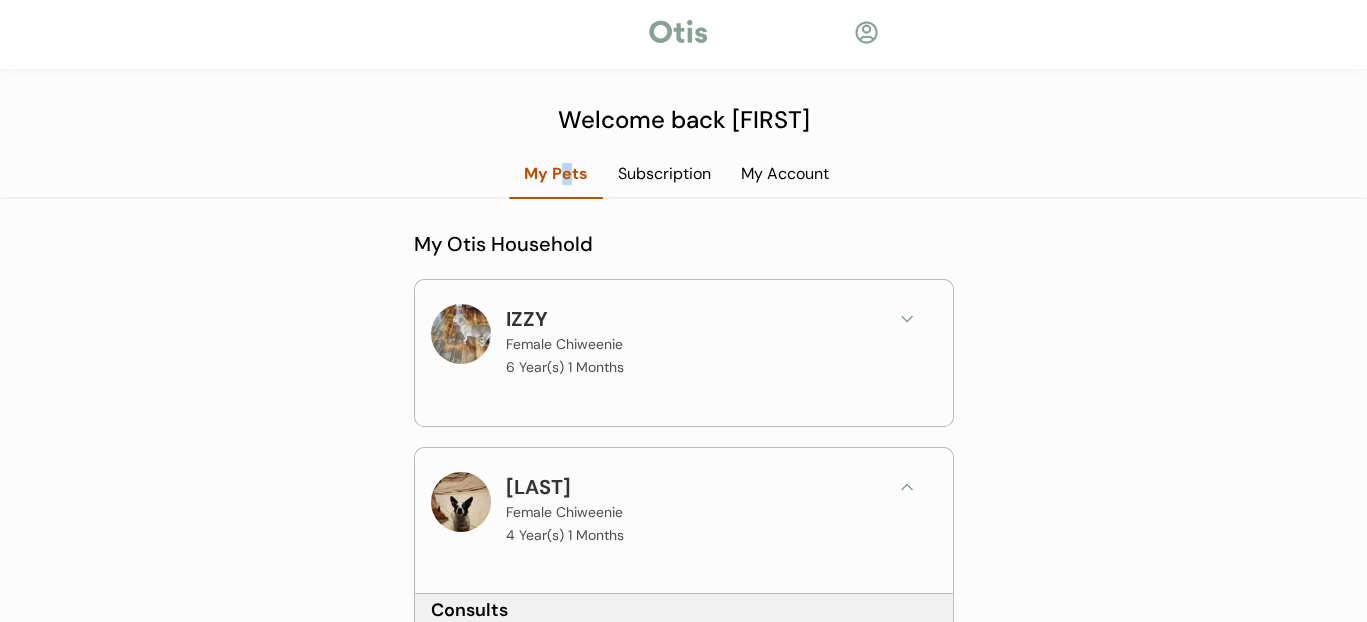 scroll, scrollTop: 0, scrollLeft: 0, axis: both 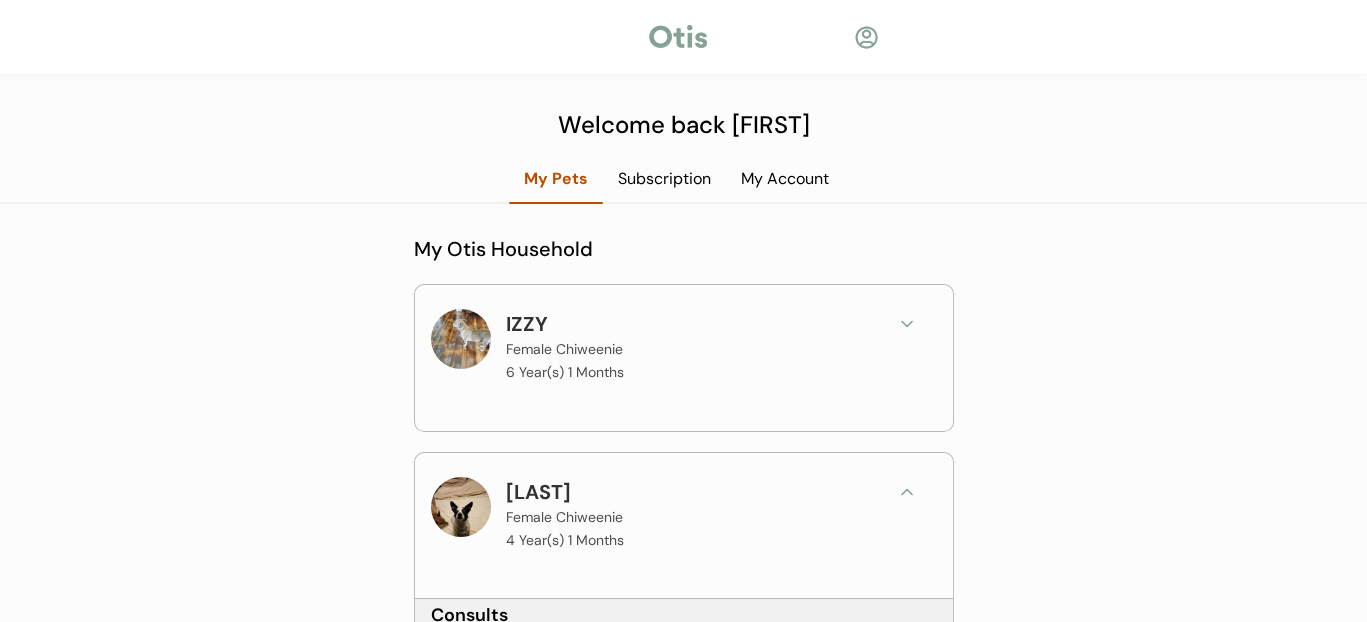 click at bounding box center [866, 37] 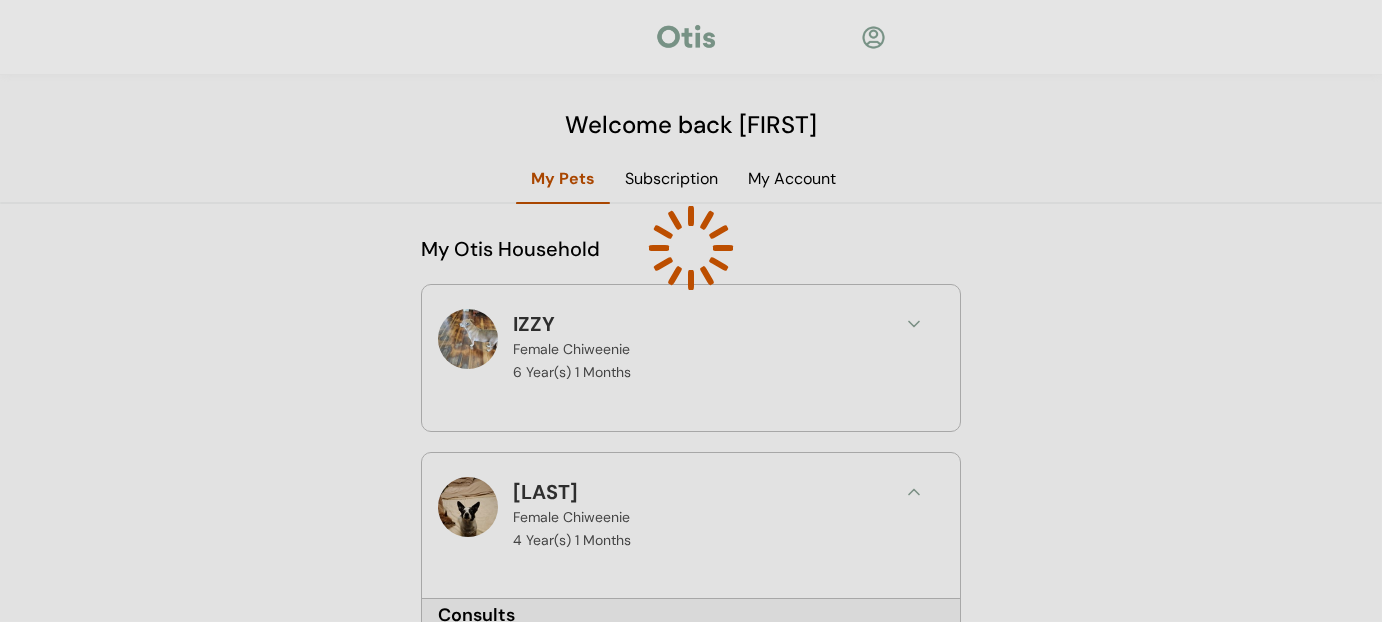 click at bounding box center (691, 248) 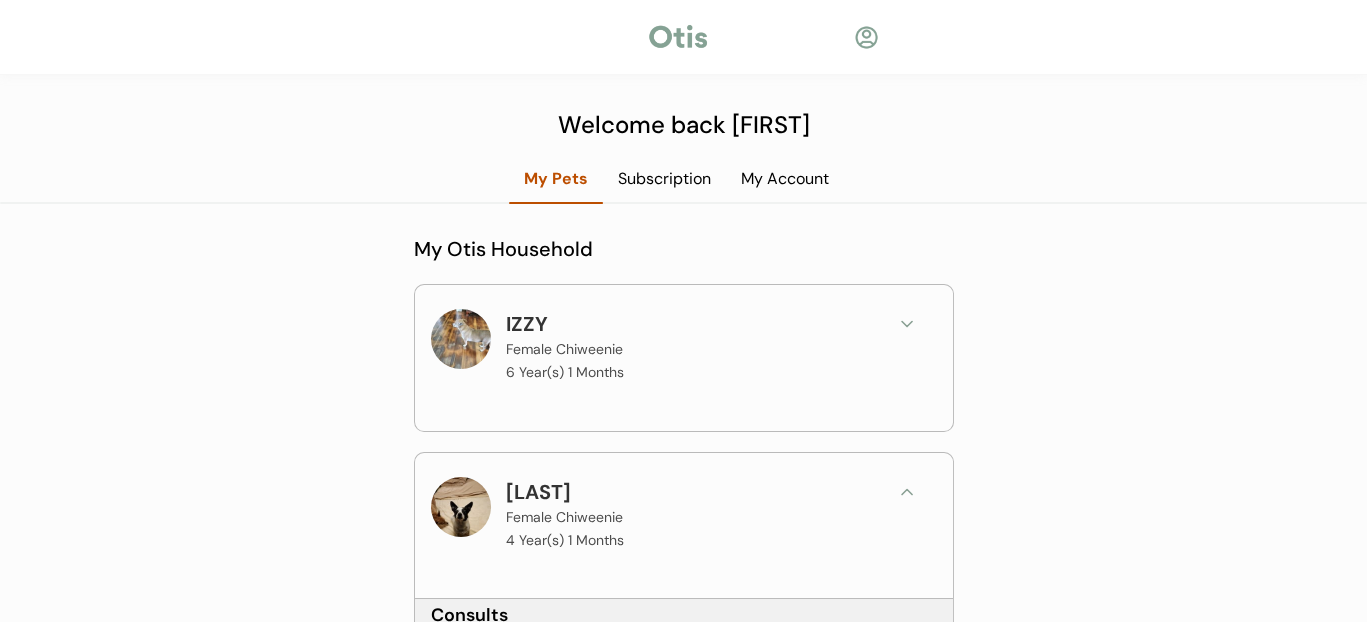 click on "[LAST] Female Chiweenie
4 Year(s) 1 Months" at bounding box center [684, 523] 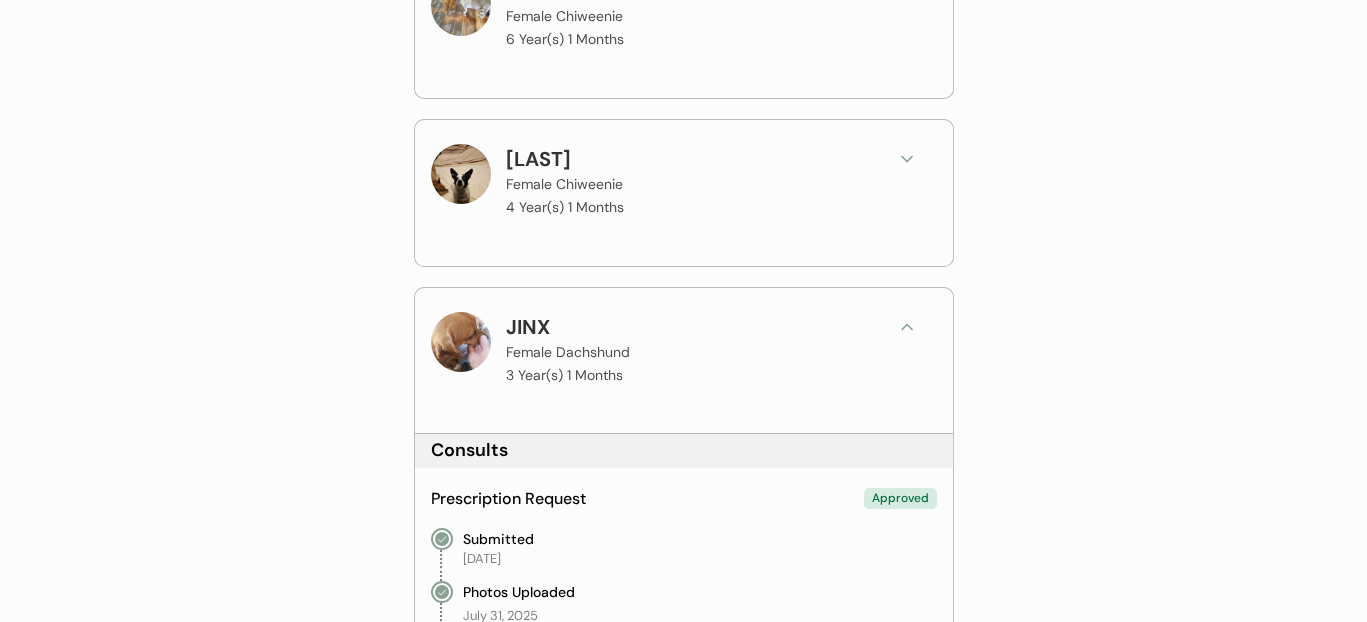 scroll, scrollTop: 166, scrollLeft: 0, axis: vertical 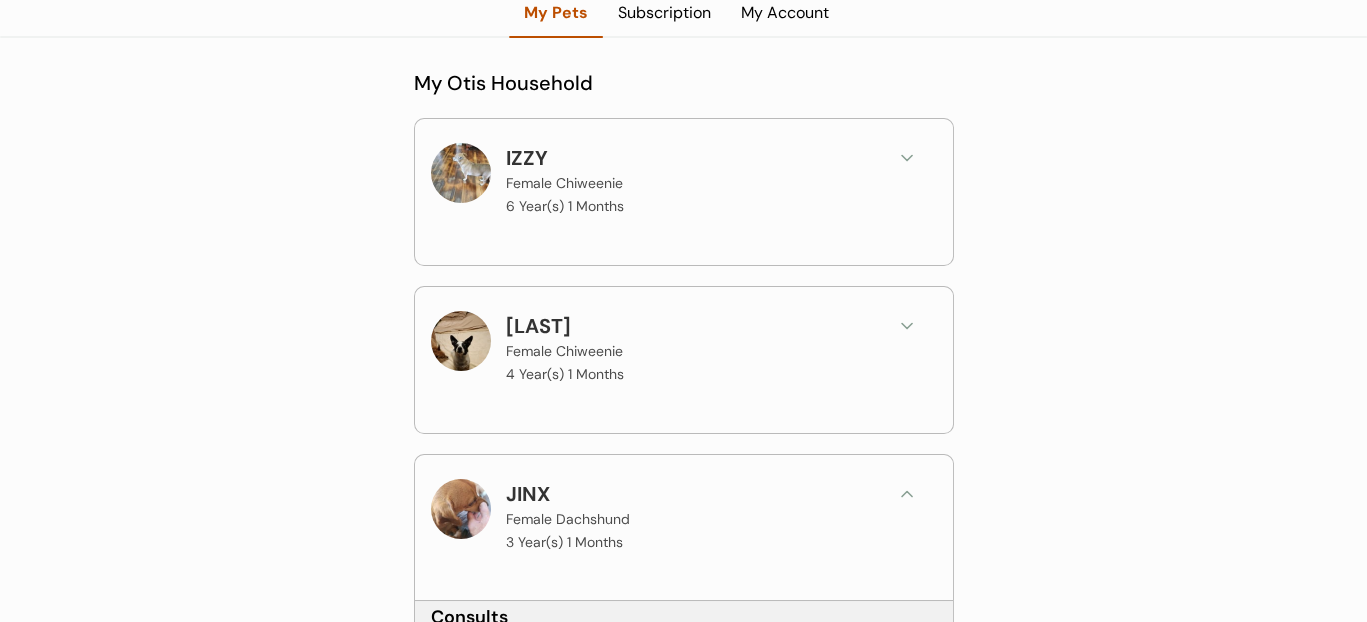 click on "[LAST] Female Chiweenie
4 Year(s) 1 Months" at bounding box center (684, 357) 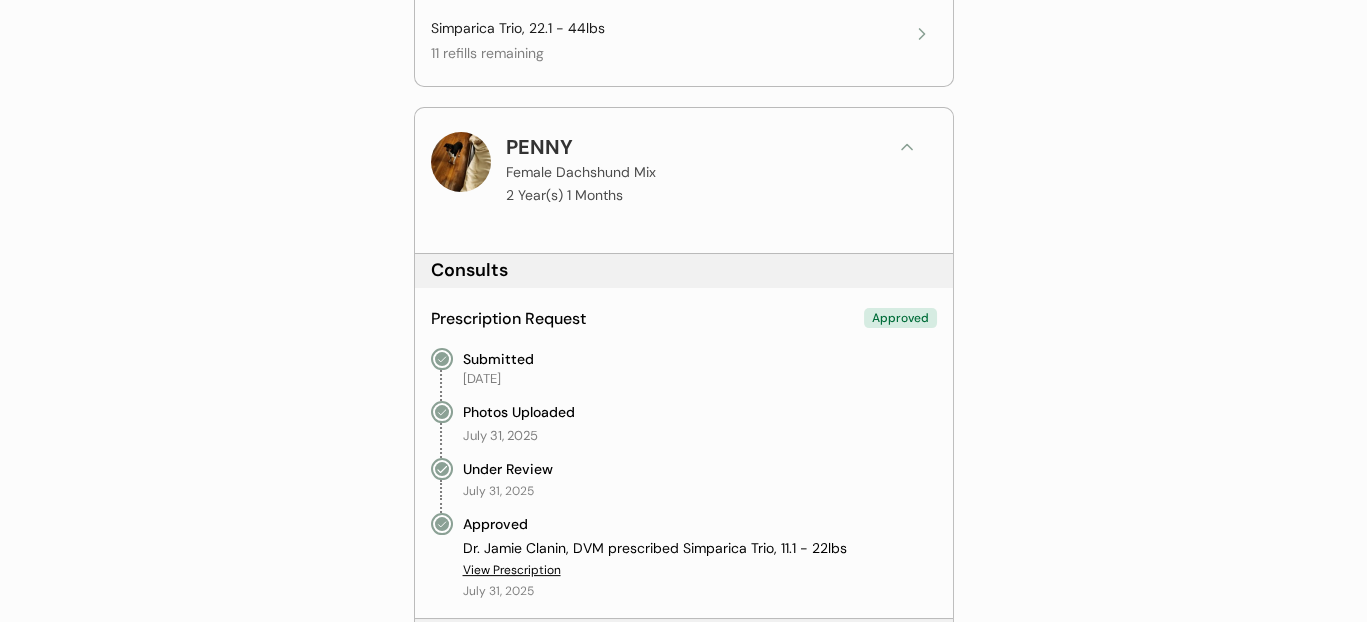 scroll, scrollTop: 1166, scrollLeft: 0, axis: vertical 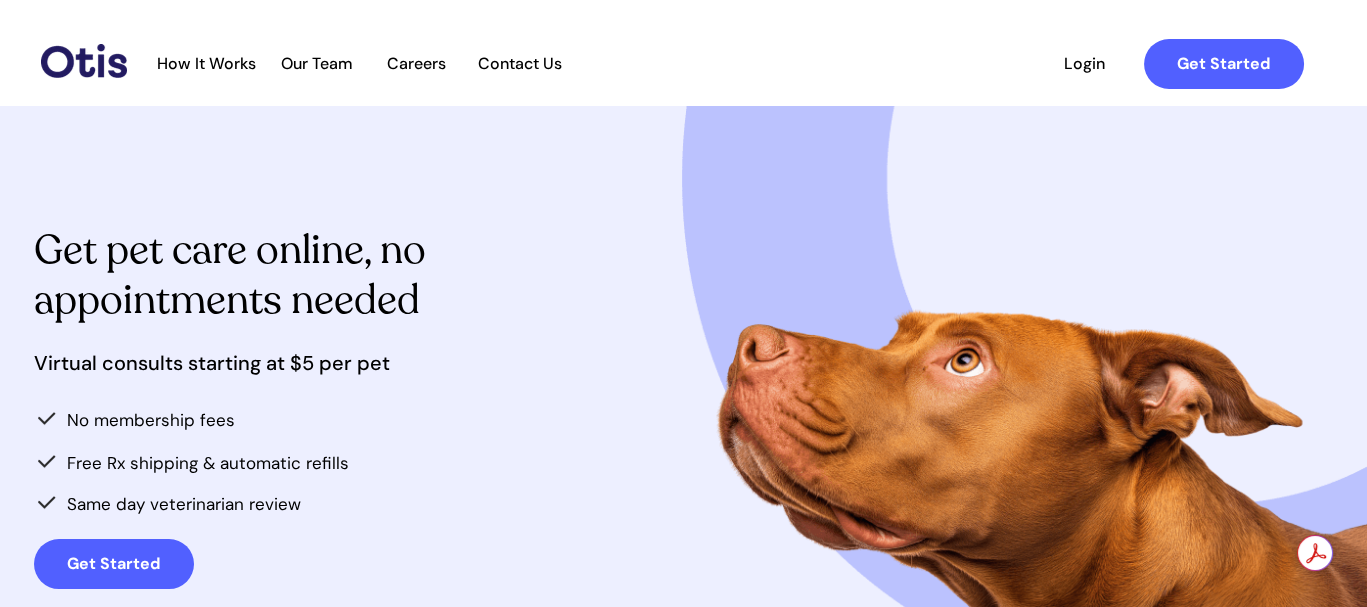 click on "Contact Us" at bounding box center (520, 63) 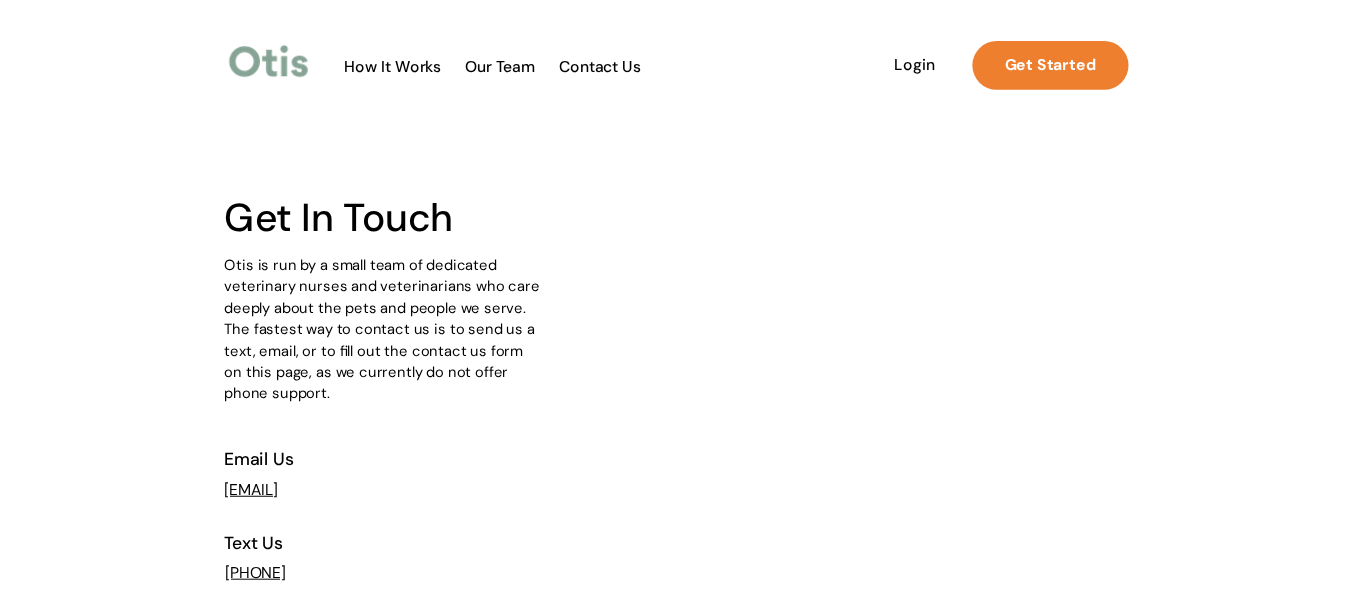 scroll, scrollTop: 0, scrollLeft: 0, axis: both 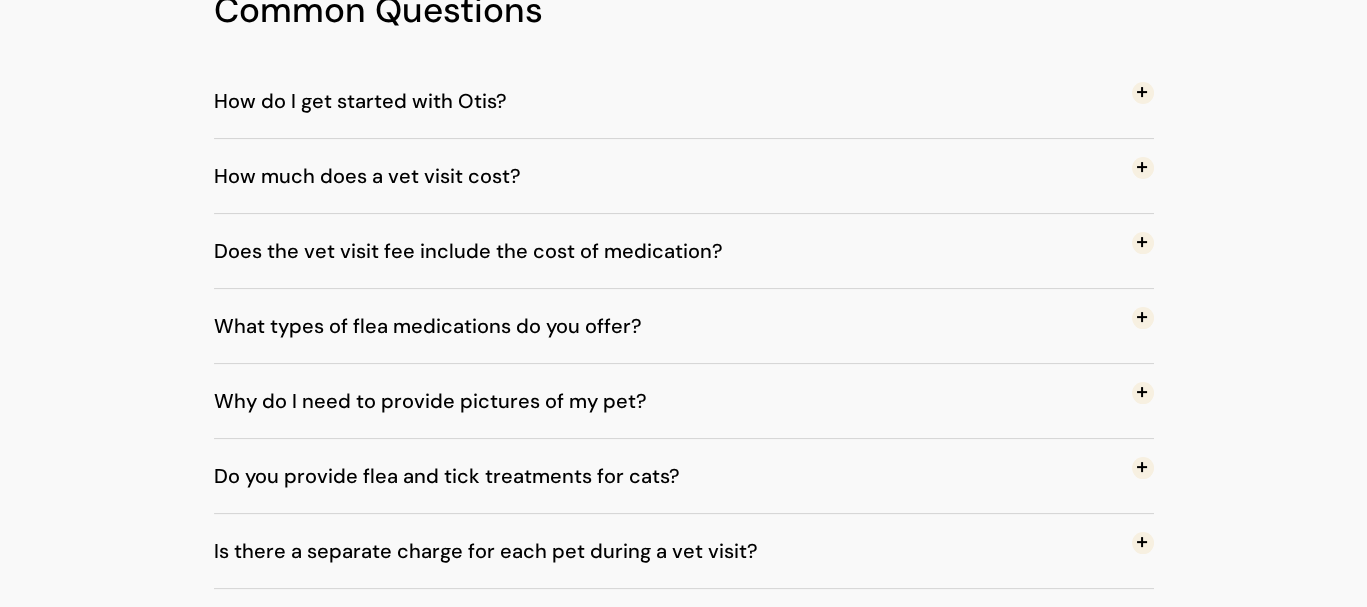 click on "Does the vet visit fee include the cost of medication?" at bounding box center [483, 251] 